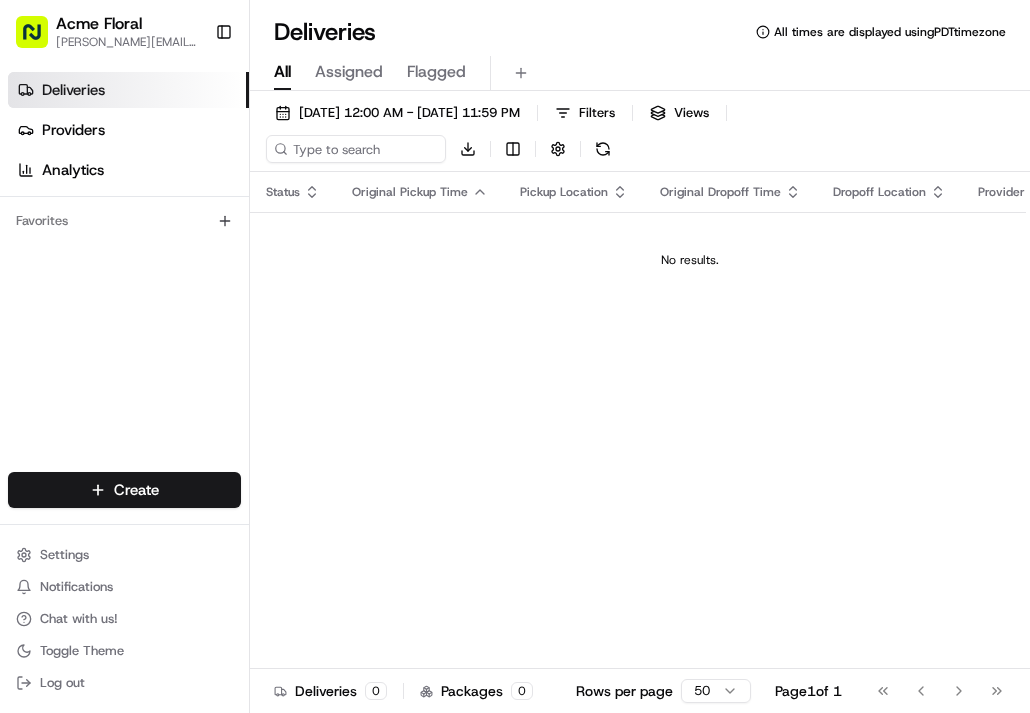 scroll, scrollTop: 0, scrollLeft: 0, axis: both 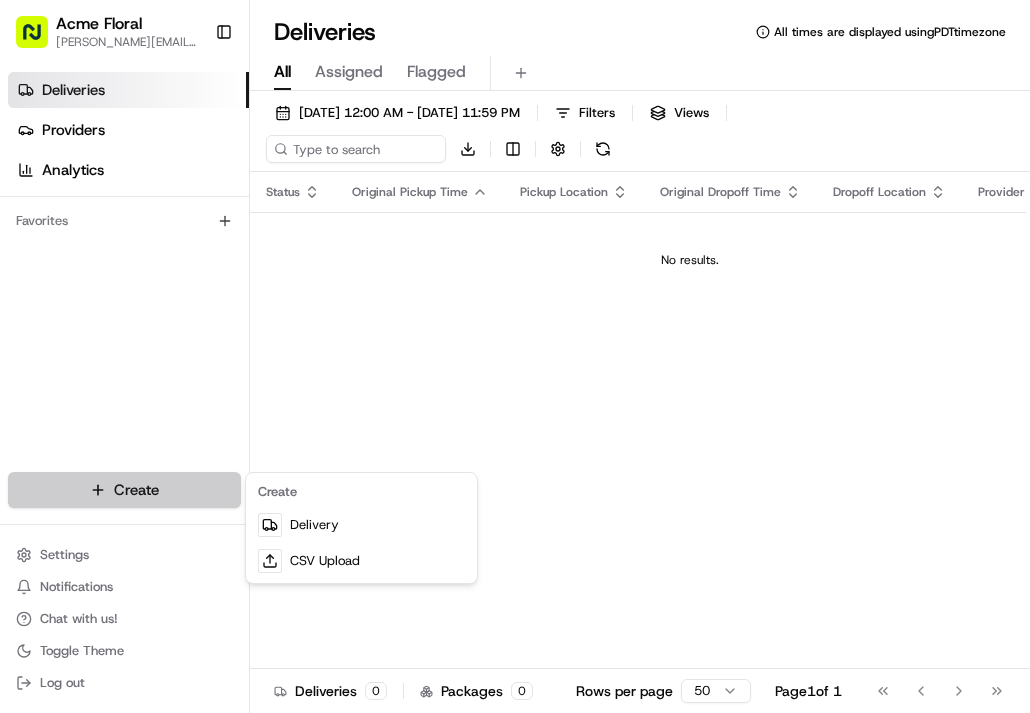 click on "Acme Floral [PERSON_NAME][EMAIL_ADDRESS][DOMAIN_NAME] Toggle Sidebar Deliveries Providers Analytics Favorites Main Menu Members & Organization Organization Users Roles Preferences Customization Tracking Orchestration Automations Dispatch Strategy Locations Pickup Locations Dropoff Locations Billing Billing Refund Requests Integrations Notification Triggers Webhooks API Keys Request Logs Create Settings Notifications Chat with us! Toggle Theme Log out Deliveries All times are displayed using  PDT  timezone All Assigned Flagged [DATE] 12:00 AM - [DATE] 11:59 PM Filters Views Download Status Original Pickup Time Pickup Location Original Dropoff Time Dropoff Location Provider Action No results. Deliveries 0 Packages 0 Rows per page 50 Page  1  of   1 Go to first page Go to previous page Go to next page Go to last page
Create Delivery CSV Upload" at bounding box center [515, 356] 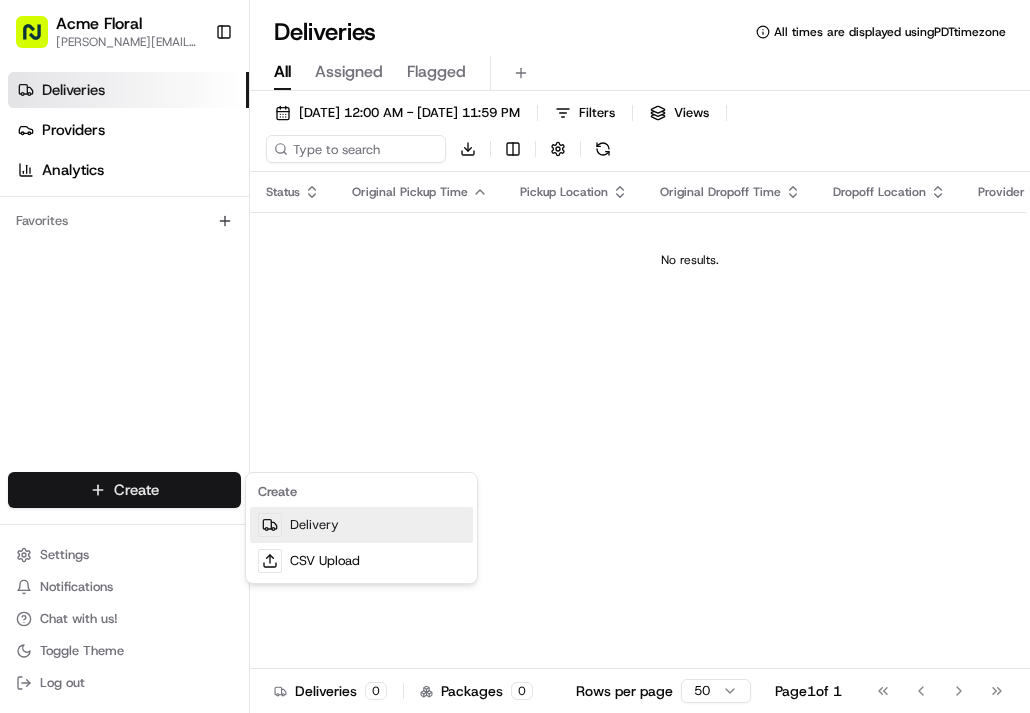 click on "Delivery" at bounding box center [361, 525] 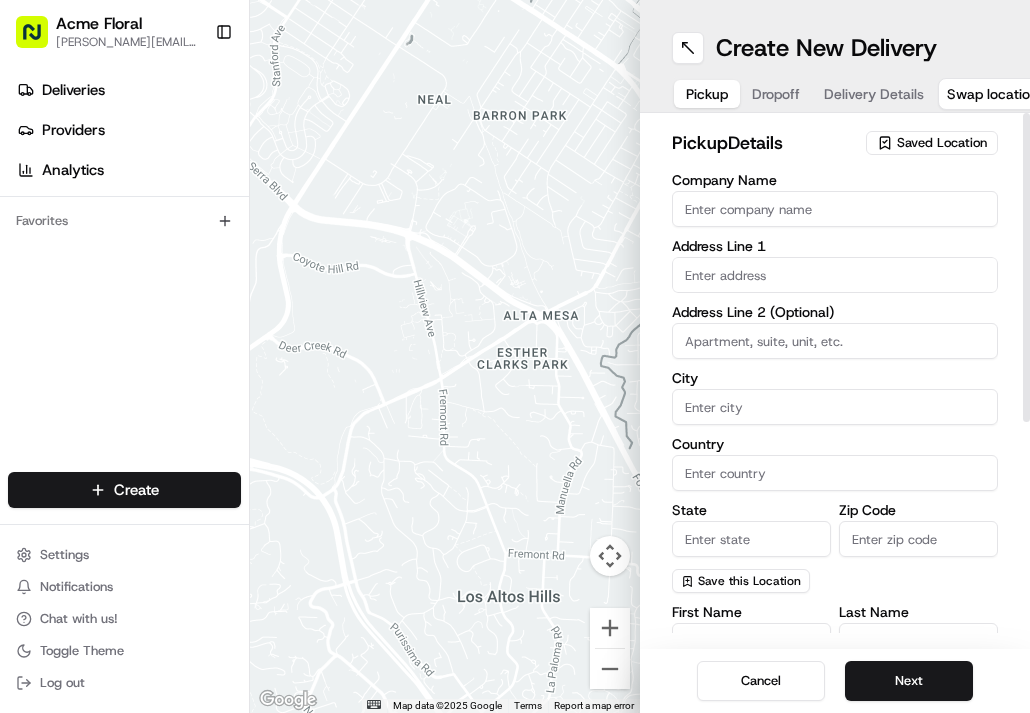 click on "Saved Location" at bounding box center [942, 143] 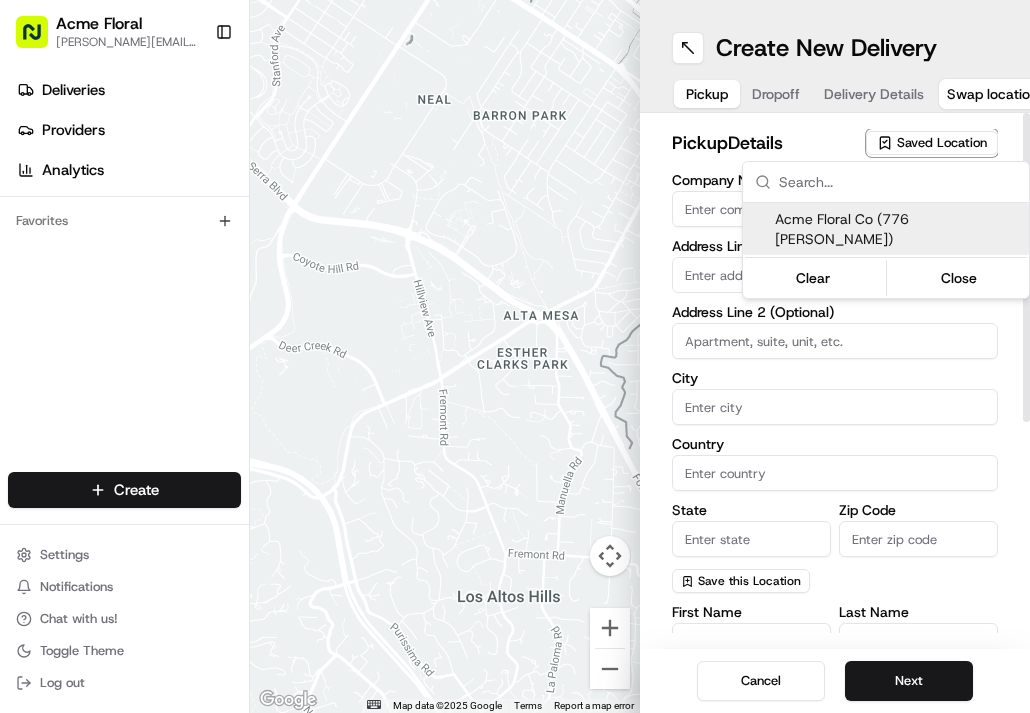 click on "Acme Floral Co (776 [PERSON_NAME])" at bounding box center (898, 229) 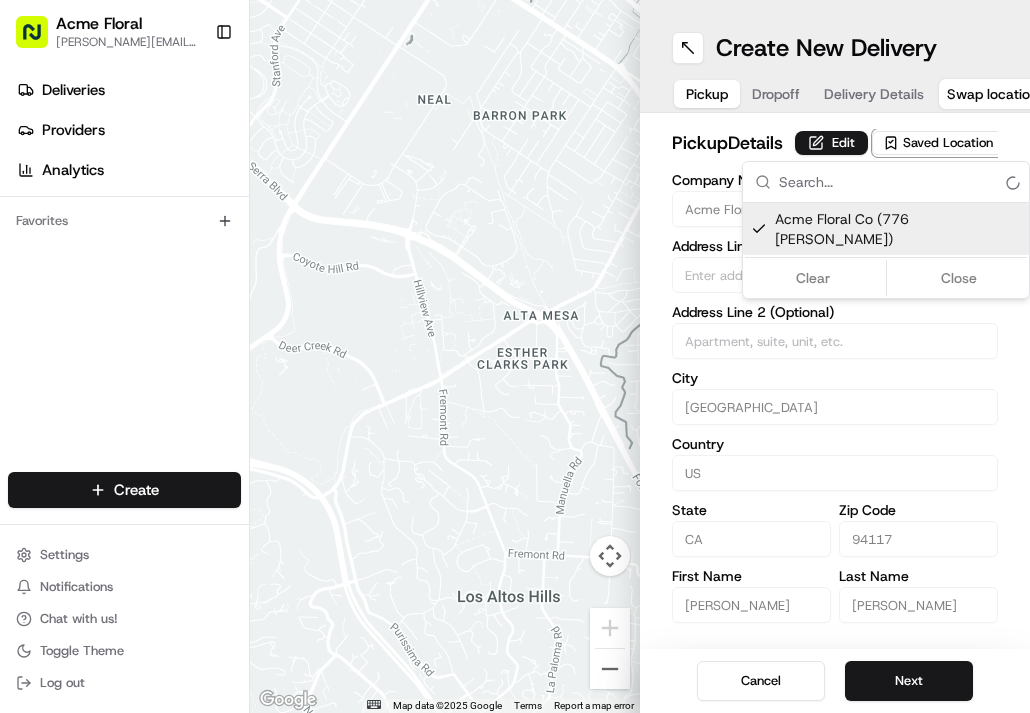 type on "[STREET_ADDRESS][PERSON_NAME]" 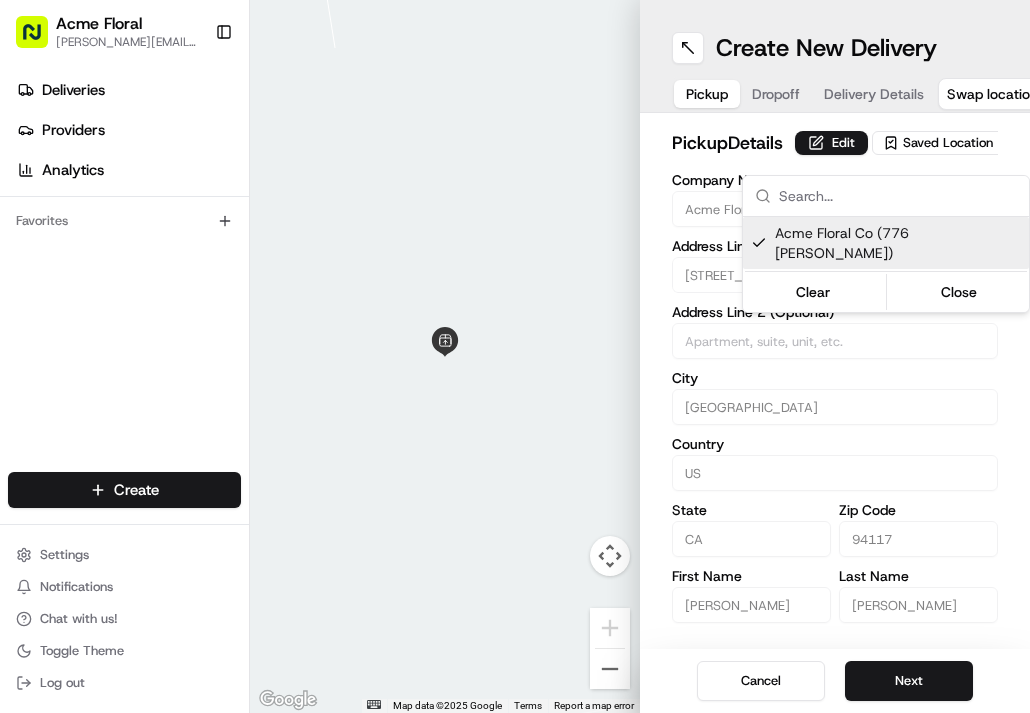 click on "Acme Floral [PERSON_NAME][EMAIL_ADDRESS][DOMAIN_NAME] Toggle Sidebar Deliveries Providers Analytics Favorites Main Menu Members & Organization Organization Users Roles Preferences Customization Tracking Orchestration Automations Dispatch Strategy Locations Pickup Locations Dropoff Locations Billing Billing Refund Requests Integrations Notification Triggers Webhooks API Keys Request Logs Create Settings Notifications Chat with us! Toggle Theme Log out ← Move left → Move right ↑ Move up ↓ Move down + Zoom in - Zoom out Home Jump left by 75% End Jump right by 75% Page Up Jump up by 75% Page Down Jump down by 75% Map Data Map data ©2025 Google Map data ©2025 Google 2 m  Click to toggle between metric and imperial units Terms Report a map error Create New Delivery Pickup Dropoff Delivery Details Swap locations pickup  Details  Edit Saved Location Company Name Acme Floral Co (776 [PERSON_NAME]) Address Line 1 776 [PERSON_NAME] St Address Line 2 (Optional) City [GEOGRAPHIC_DATA] Country [GEOGRAPHIC_DATA] State [US_STATE] Zip Code 94117 First Name [PERSON_NAME]" at bounding box center (515, 356) 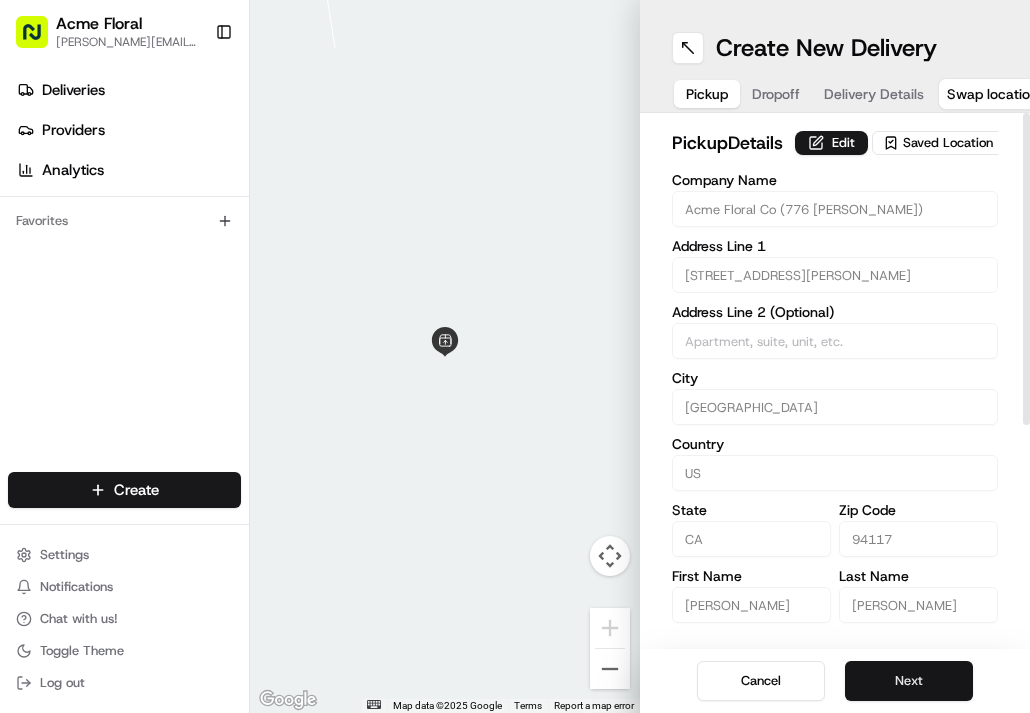 click on "Next" at bounding box center [909, 681] 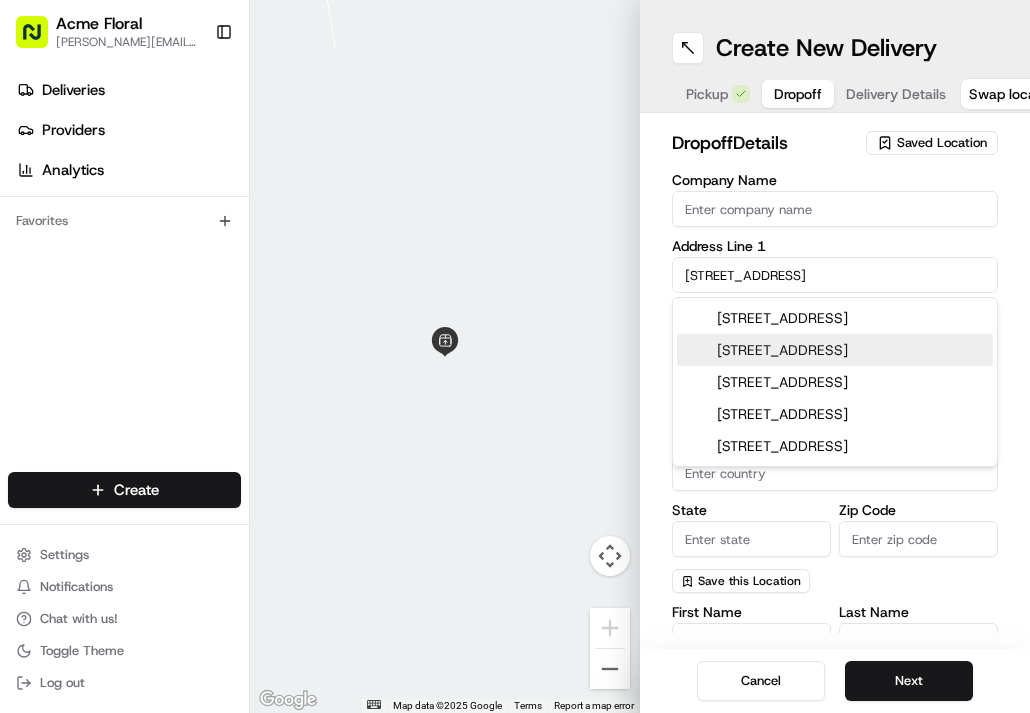 click on "[STREET_ADDRESS]" at bounding box center [835, 350] 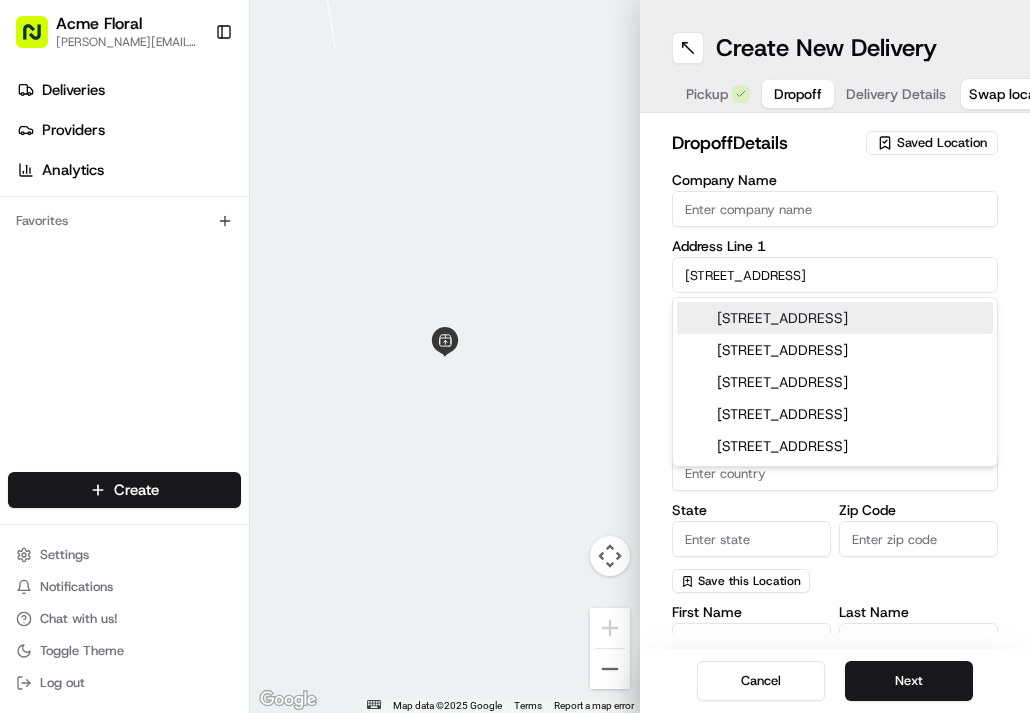 type on "[STREET_ADDRESS]" 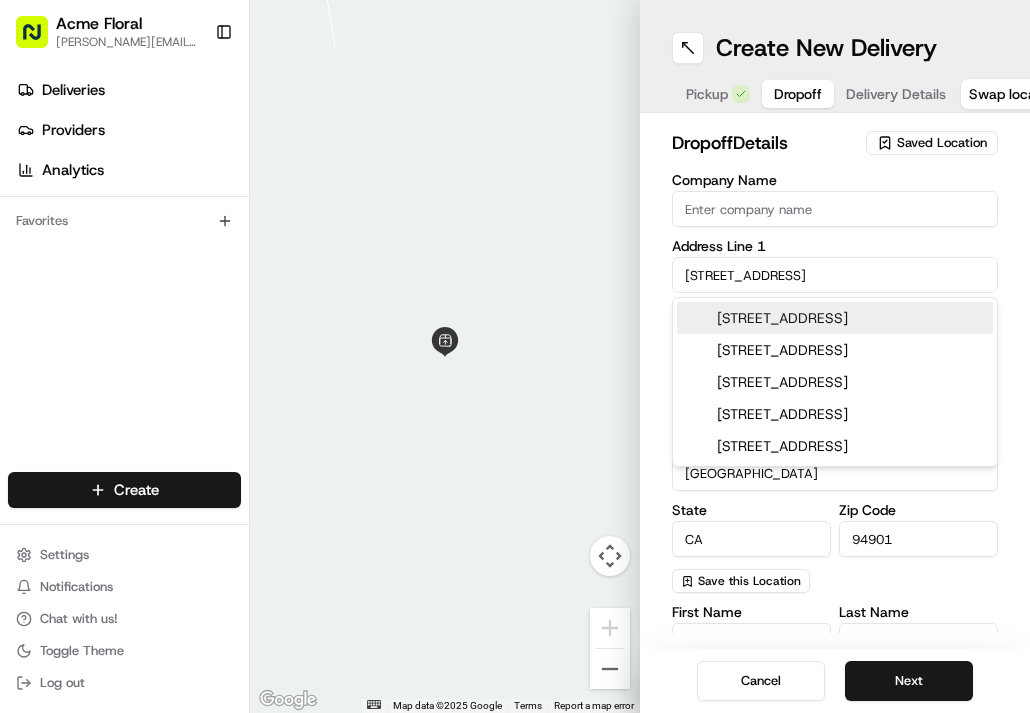 type on "[STREET_ADDRESS]" 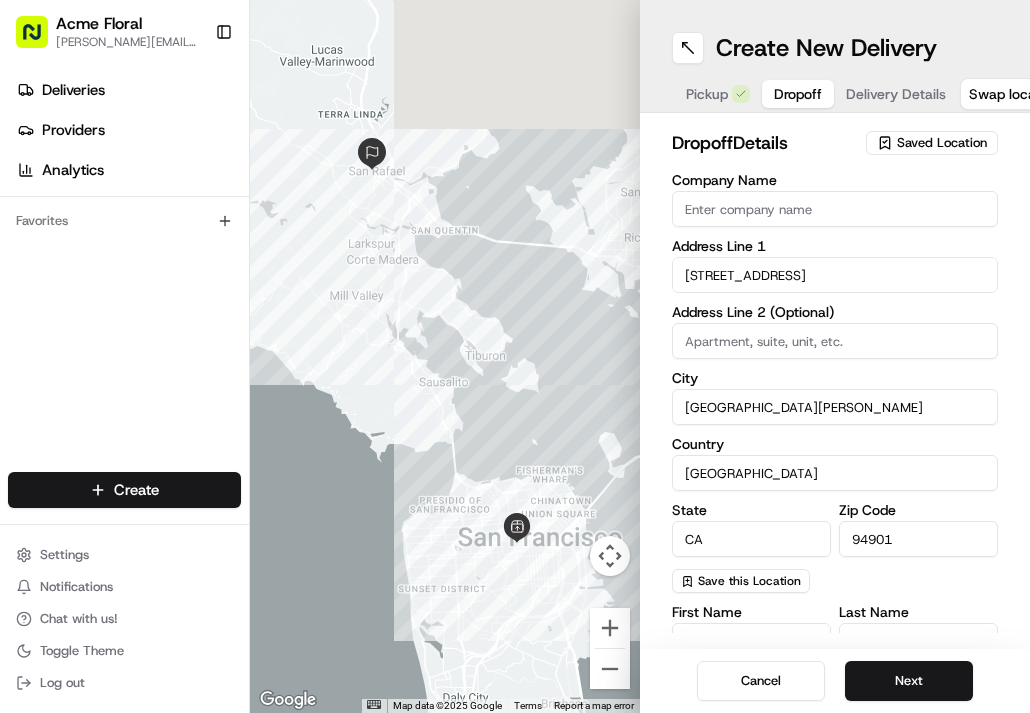 click at bounding box center [835, 341] 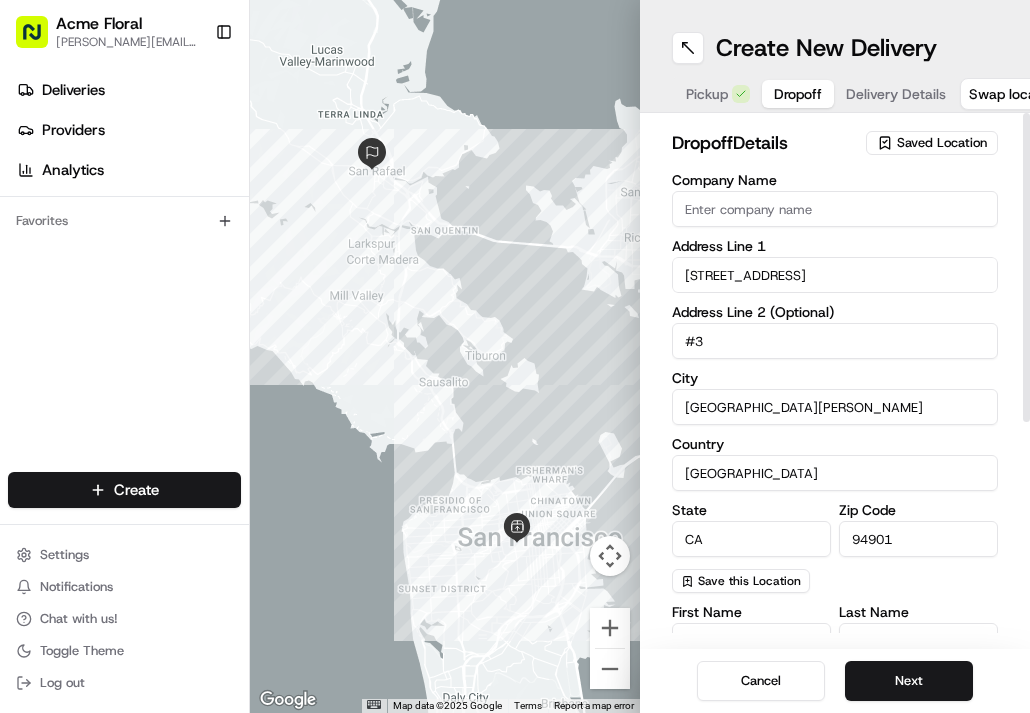type on "#3" 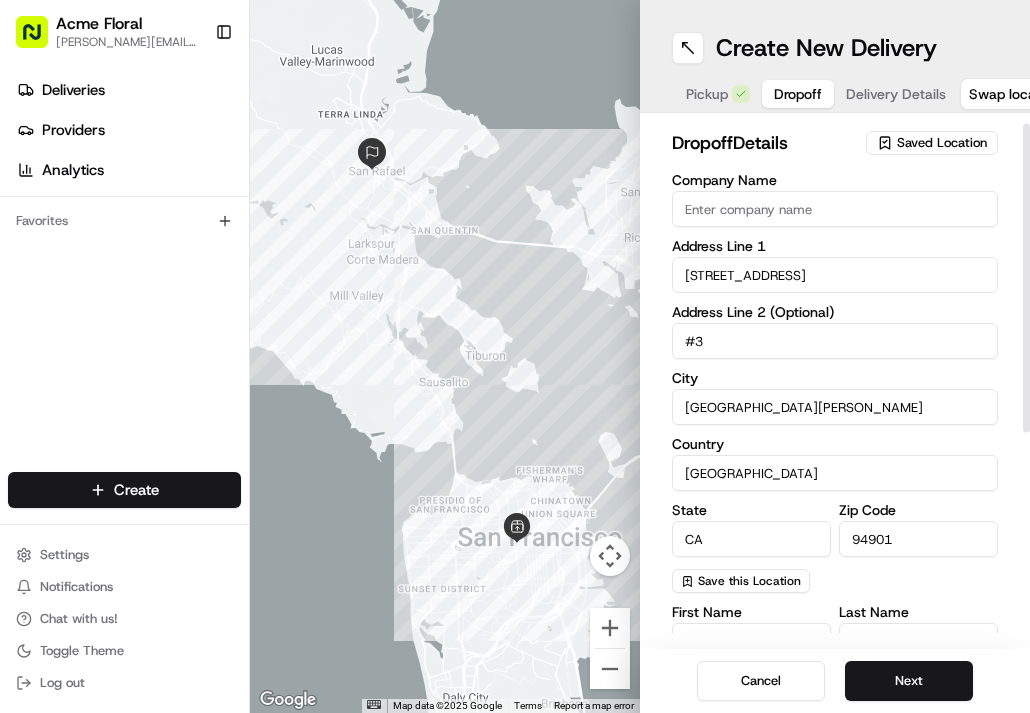 scroll, scrollTop: 17, scrollLeft: 0, axis: vertical 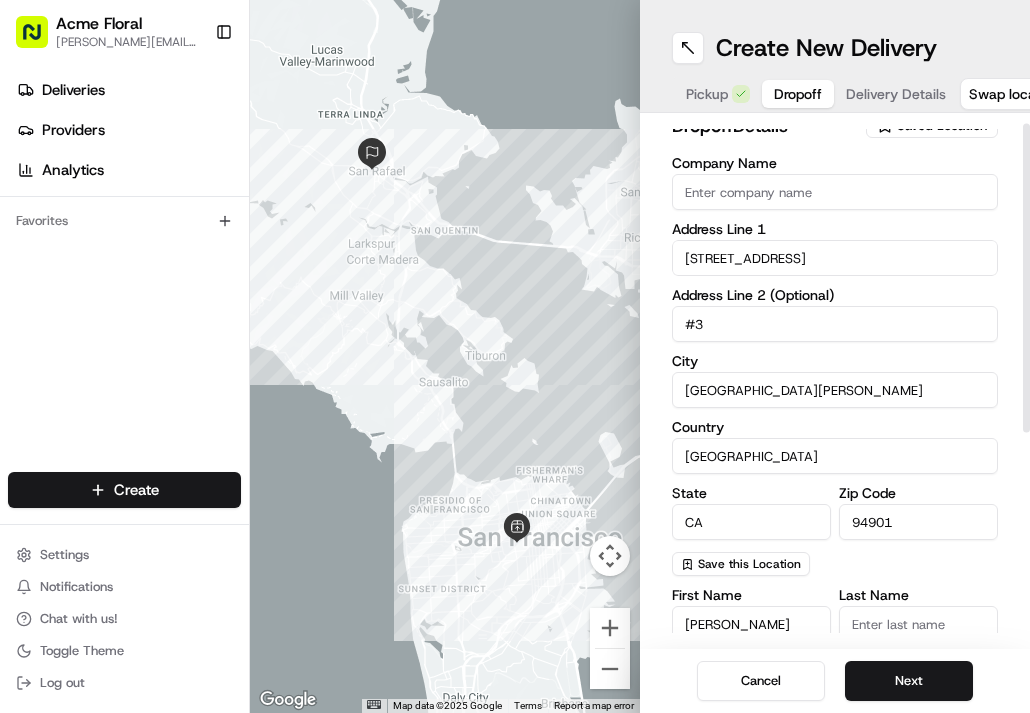 type on "[PERSON_NAME]" 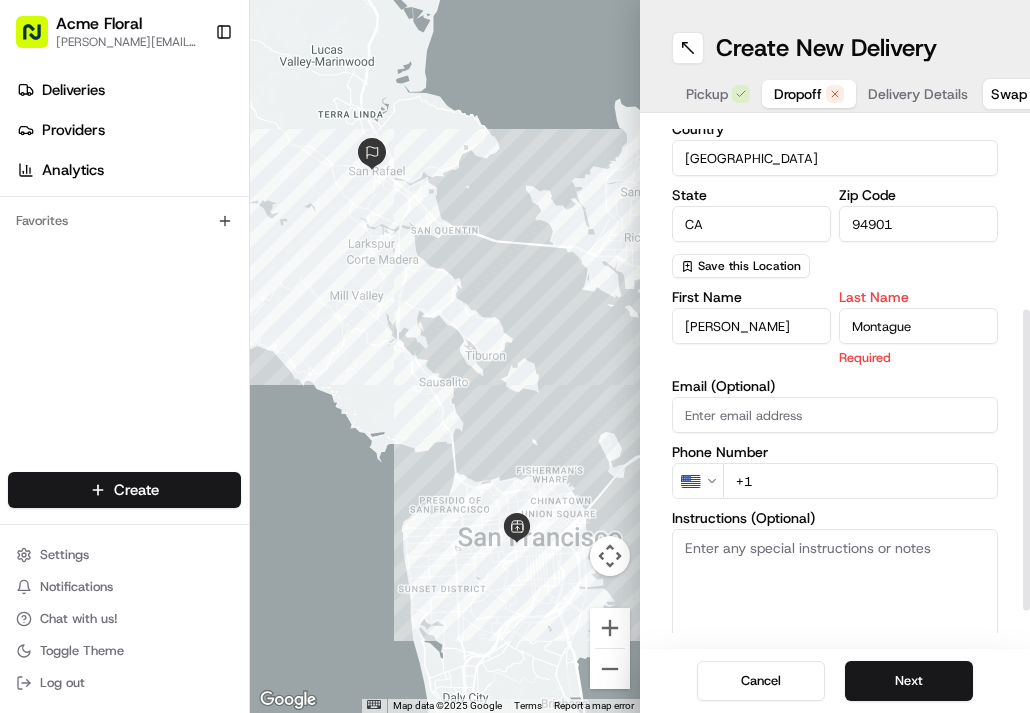 scroll, scrollTop: 332, scrollLeft: 0, axis: vertical 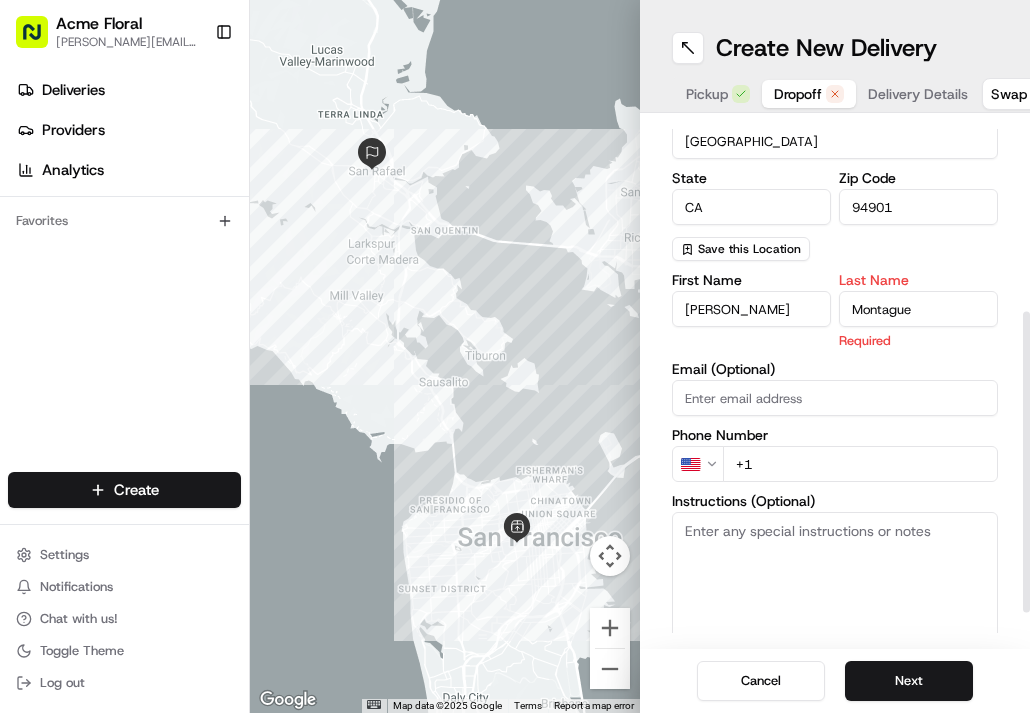 type on "Montague" 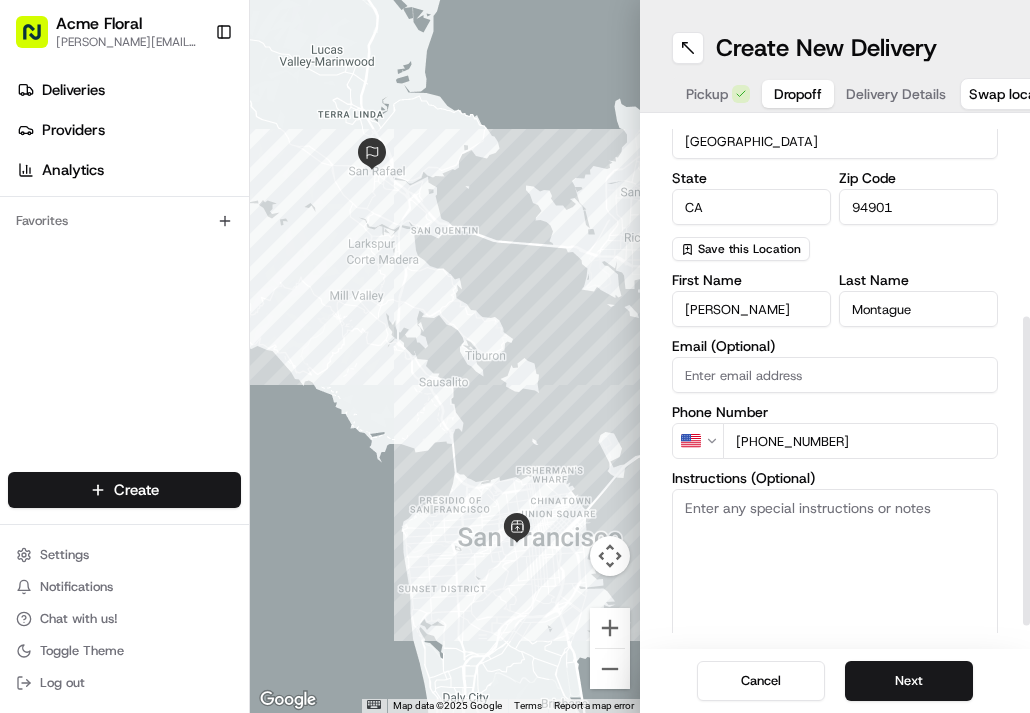 type on "[PHONE_NUMBER]" 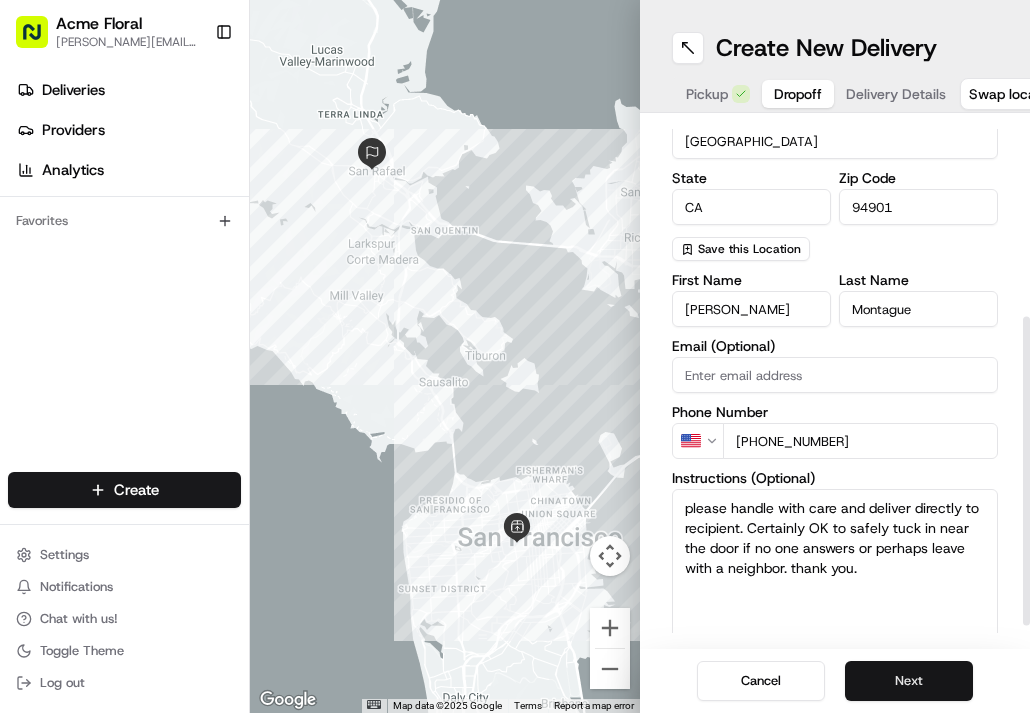 type on "please handle with care and deliver directly to recipient. Certainly OK to safely tuck in near the door if no one answers or perhaps leave with a neighbor. thank you." 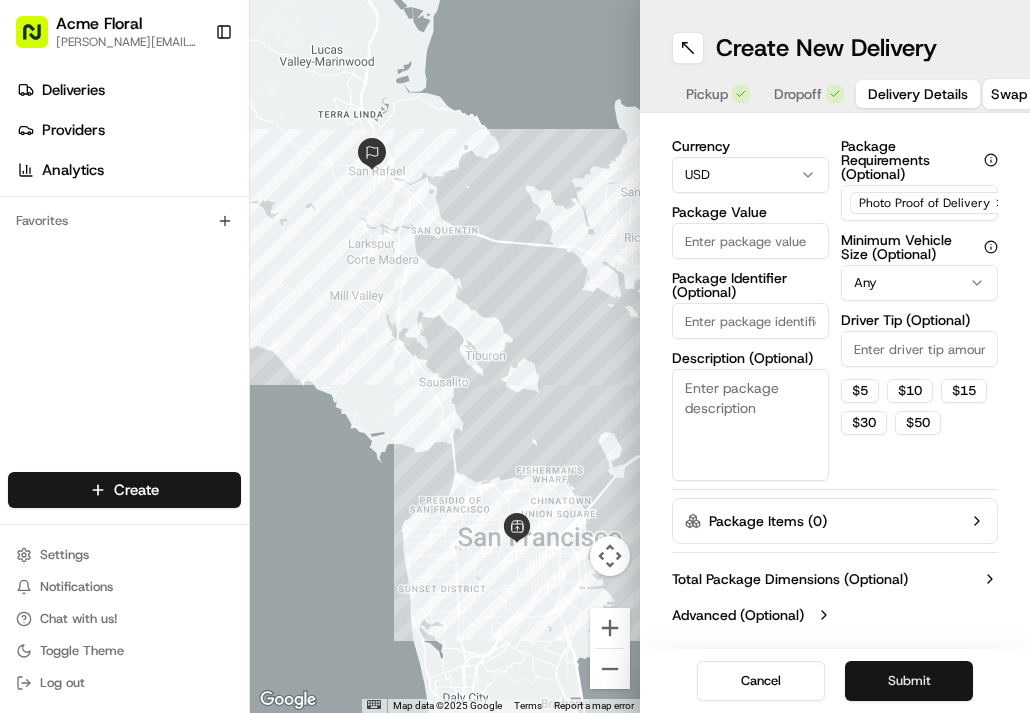 scroll, scrollTop: 140, scrollLeft: 0, axis: vertical 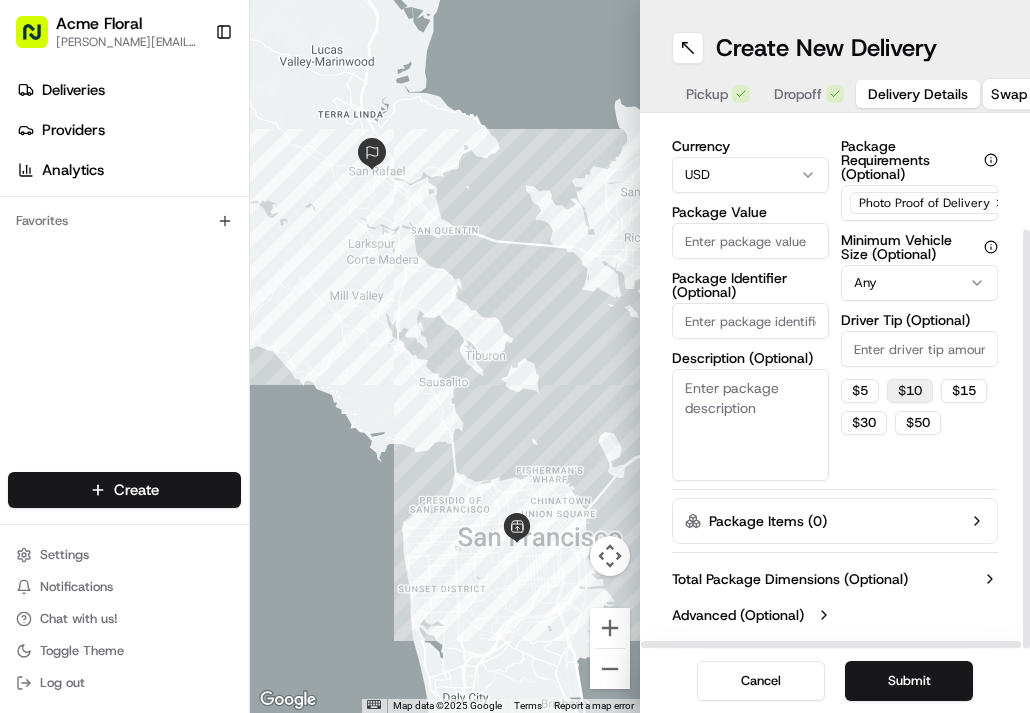 click on "$ 10" at bounding box center [910, 391] 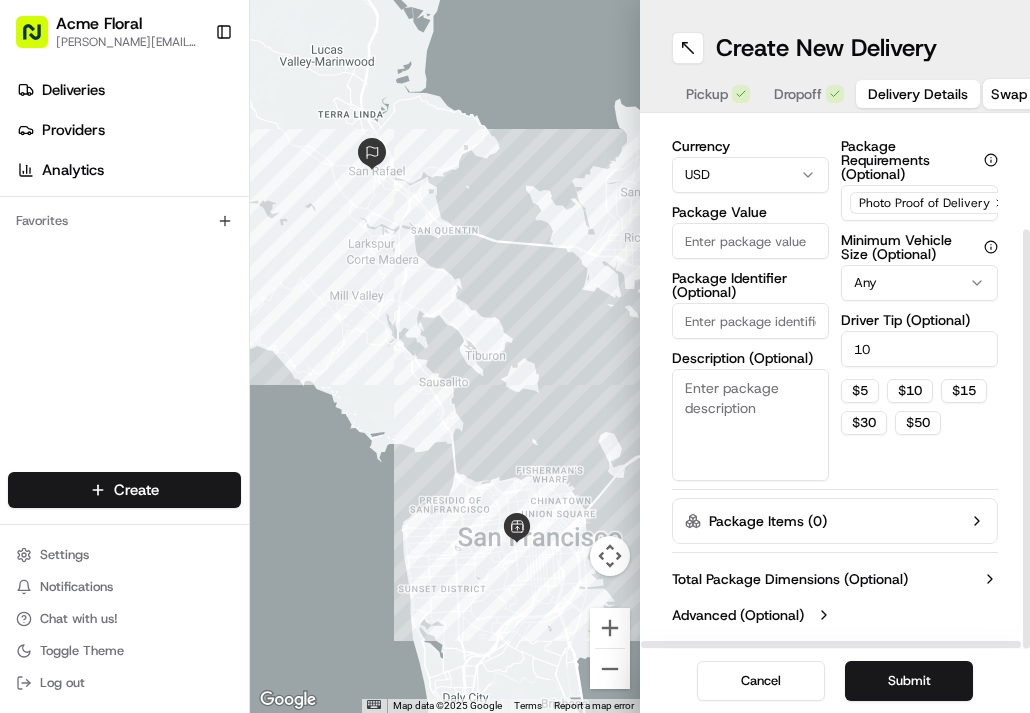 click on "Acme Floral [PERSON_NAME][EMAIL_ADDRESS][DOMAIN_NAME] Toggle Sidebar Deliveries Providers Analytics Favorites Main Menu Members & Organization Organization Users Roles Preferences Customization Tracking Orchestration Automations Dispatch Strategy Locations Pickup Locations Dropoff Locations Billing Billing Refund Requests Integrations Notification Triggers Webhooks API Keys Request Logs Create Settings Notifications Chat with us! Toggle Theme Log out ← Move left → Move right ↑ Move up ↓ Move down + Zoom in - Zoom out Home Jump left by 75% End Jump right by 75% Page Up Jump up by 75% Page Down Jump down by 75% Map Data Map data ©2025 Google Map data ©2025 Google 2 km  Click to toggle between metric and imperial units Terms Report a map error Create New Delivery Pickup Dropoff Delivery Details Swap locations Delivery Details now scheduled Items Count (Optional) Currency USD Package Value Package Identifier (Optional) Description (Optional) Dispatch Strategy Select Strategy Package Requirements (Optional) $" at bounding box center (515, 356) 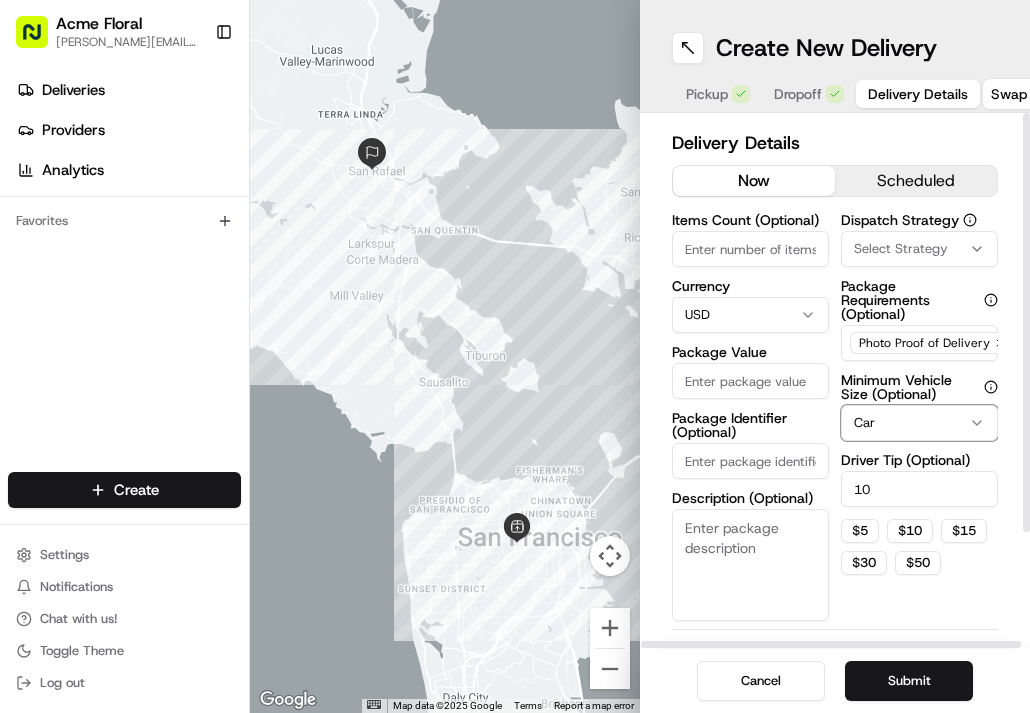 scroll, scrollTop: 0, scrollLeft: 0, axis: both 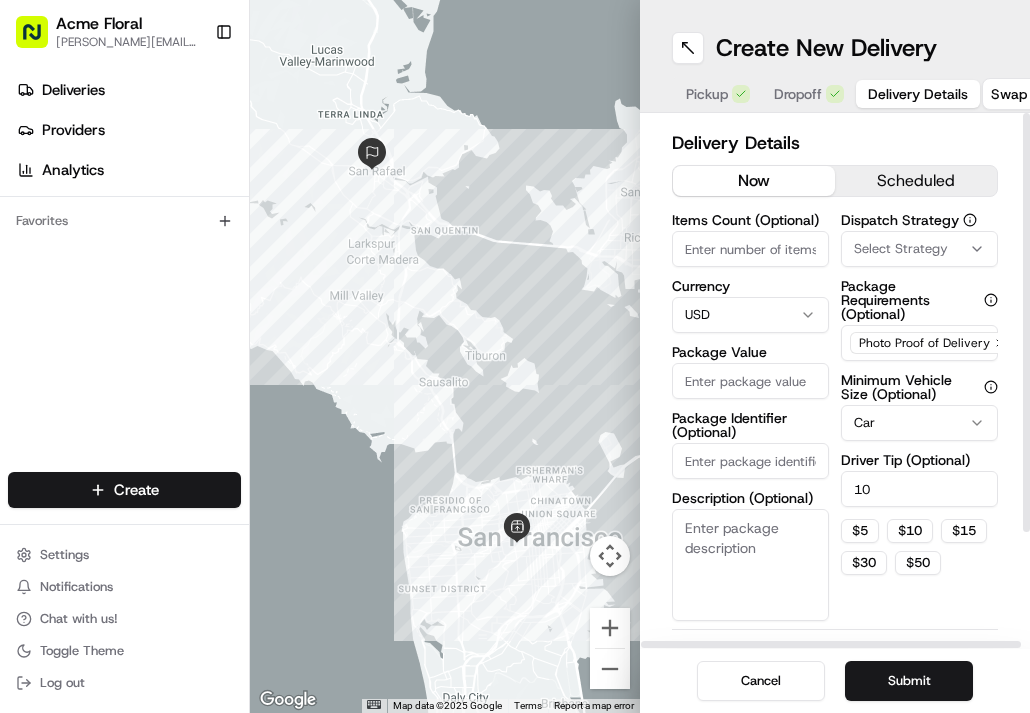 click on "Select Strategy" at bounding box center (919, 249) 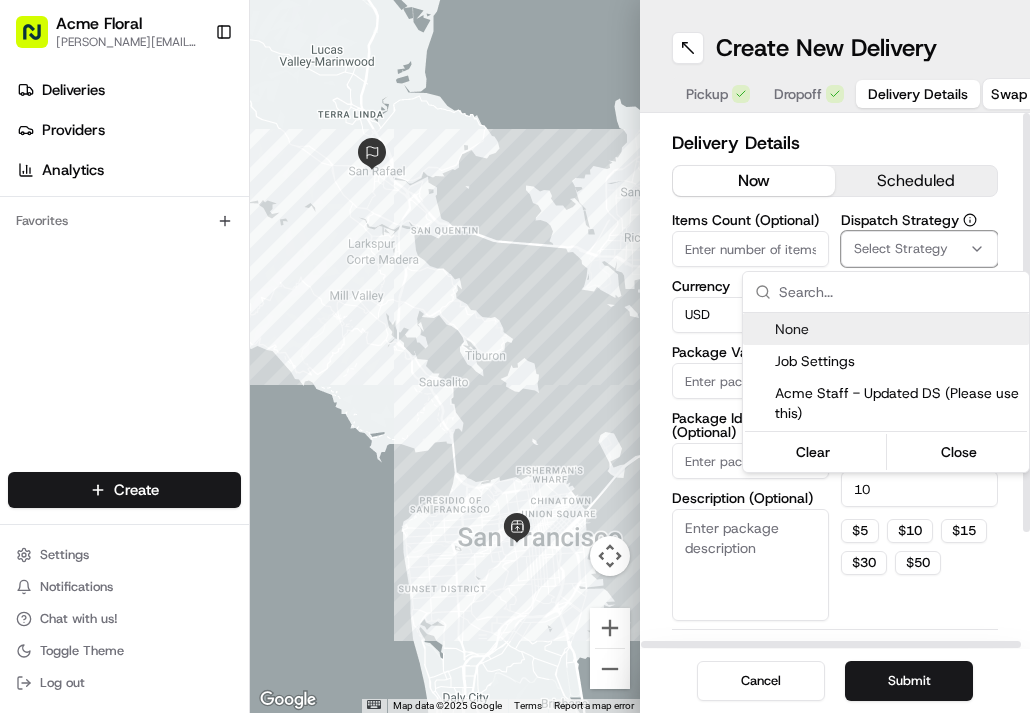 click on "None" at bounding box center (898, 329) 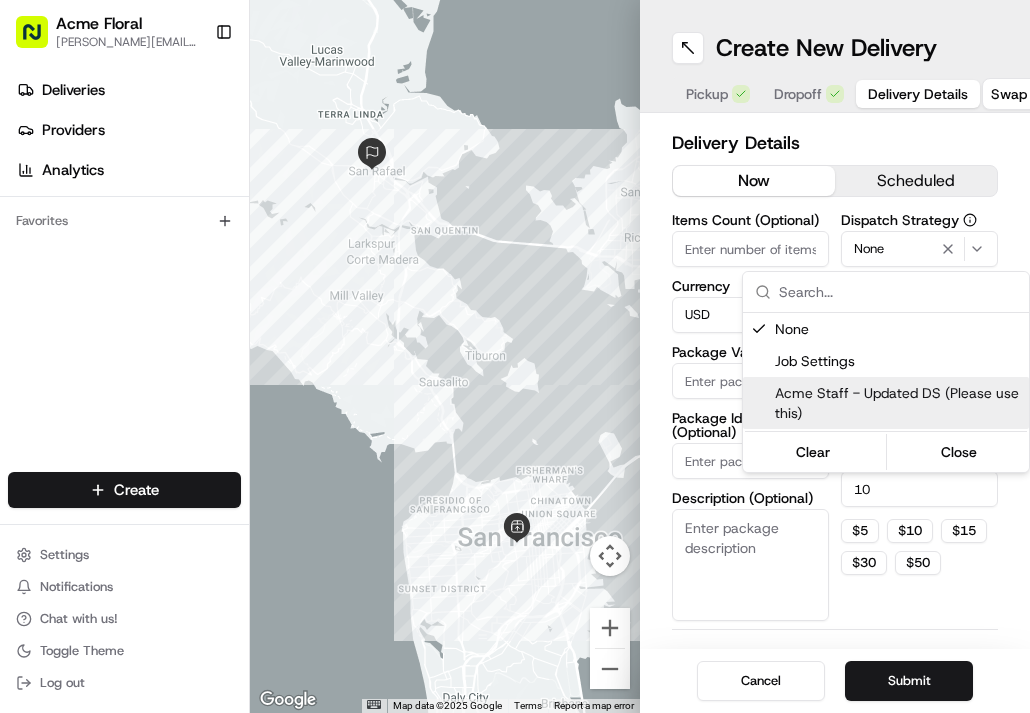 click on "Acme Floral [PERSON_NAME][EMAIL_ADDRESS][DOMAIN_NAME] Toggle Sidebar Deliveries Providers Analytics Favorites Main Menu Members & Organization Organization Users Roles Preferences Customization Tracking Orchestration Automations Dispatch Strategy Locations Pickup Locations Dropoff Locations Billing Billing Refund Requests Integrations Notification Triggers Webhooks API Keys Request Logs Create Settings Notifications Chat with us! Toggle Theme Log out ← Move left → Move right ↑ Move up ↓ Move down + Zoom in - Zoom out Home Jump left by 75% End Jump right by 75% Page Up Jump up by 75% Page Down Jump down by 75% Map Data Map data ©2025 Google Map data ©2025 Google 2 km  Click to toggle between metric and imperial units Terms Report a map error Create New Delivery Pickup Dropoff Delivery Details Swap locations Delivery Details now scheduled Items Count (Optional) Currency USD Package Value Package Identifier (Optional) Description (Optional) Dispatch Strategy None Package Requirements (Optional) Car 10 $ 5 $" at bounding box center [515, 356] 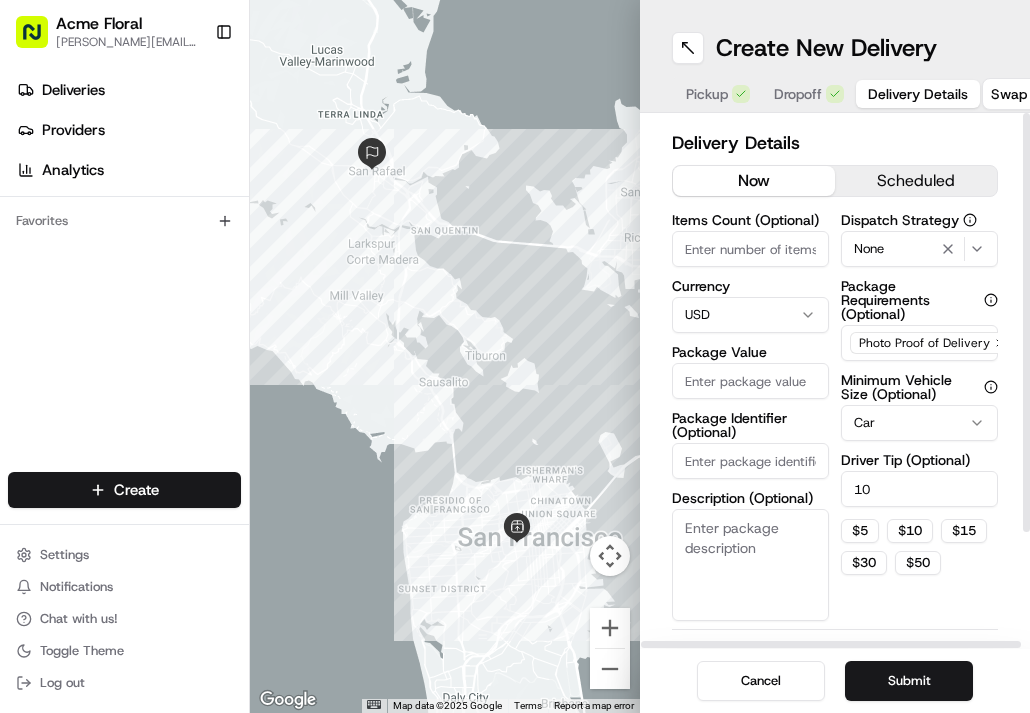 click on "Package Value" at bounding box center [750, 381] 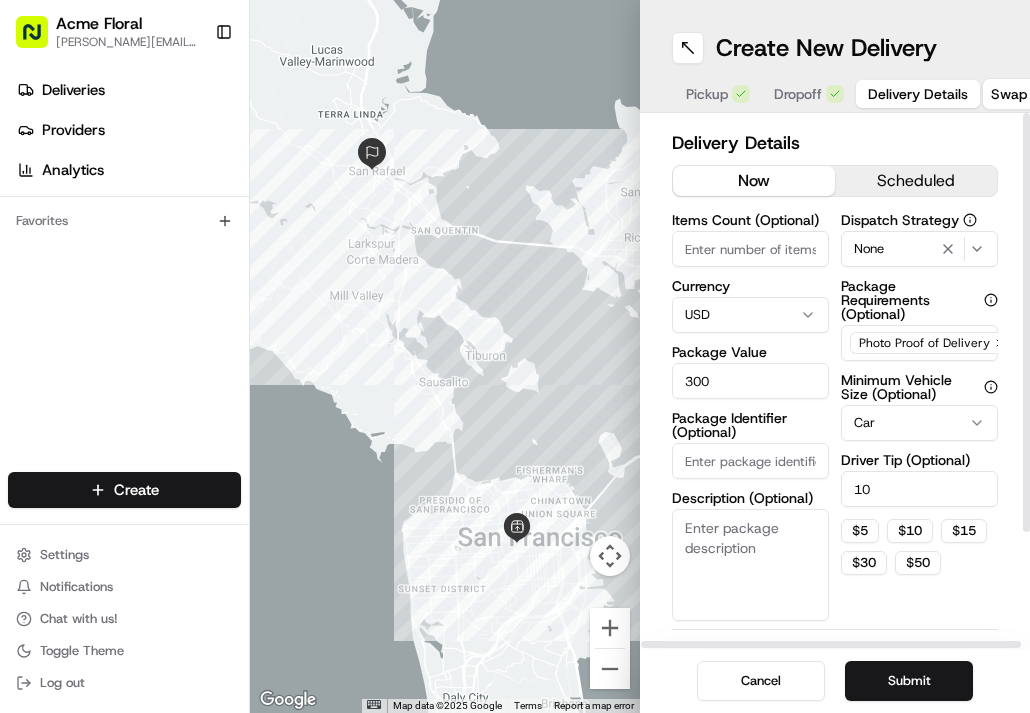 type on "300" 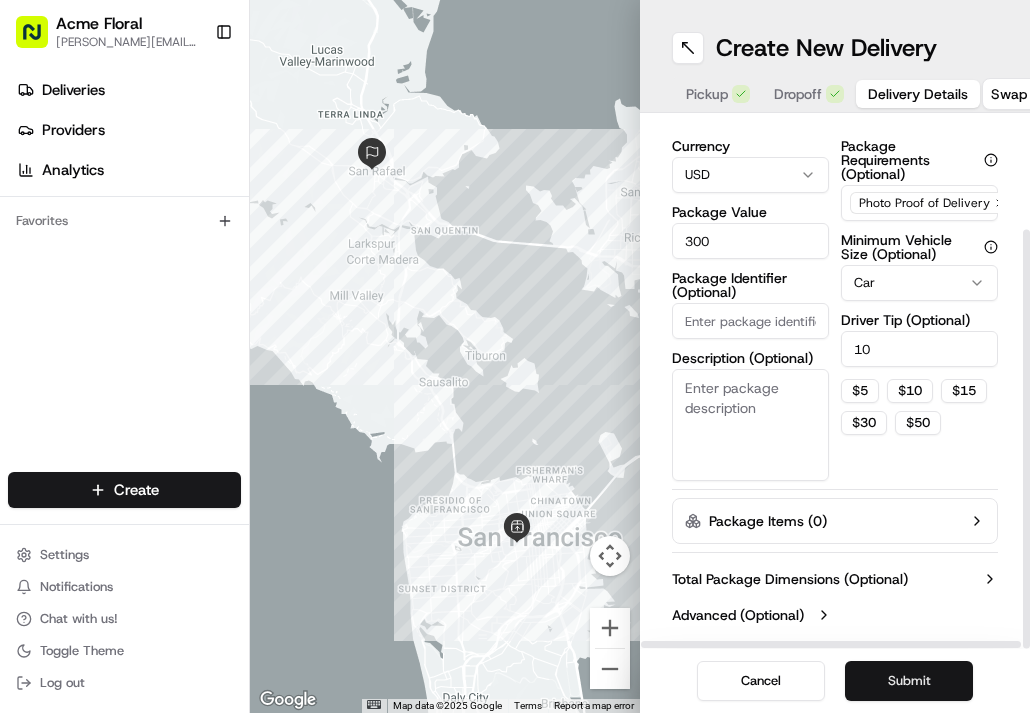scroll, scrollTop: 140, scrollLeft: 0, axis: vertical 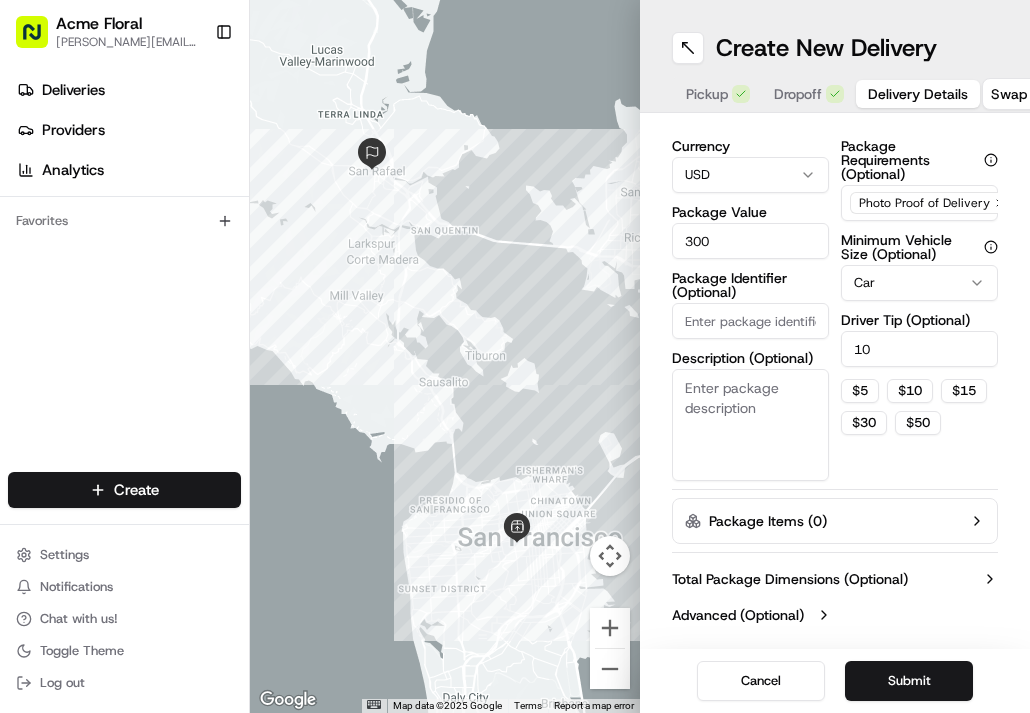 click on "Submit" at bounding box center [909, 681] 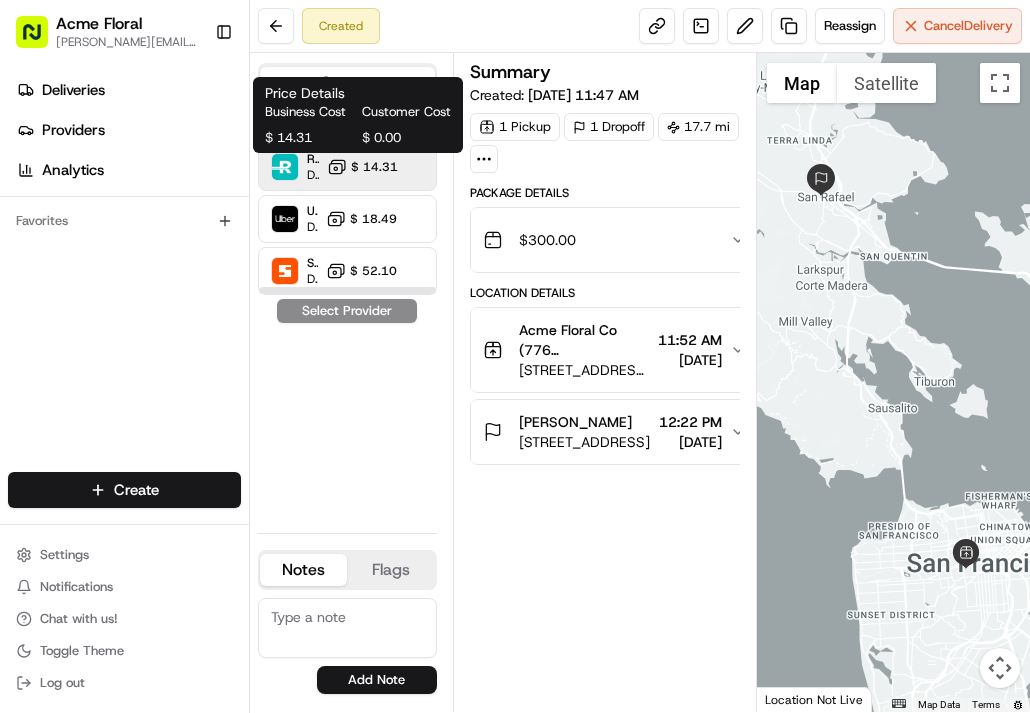 click on "$   14.31" at bounding box center (374, 167) 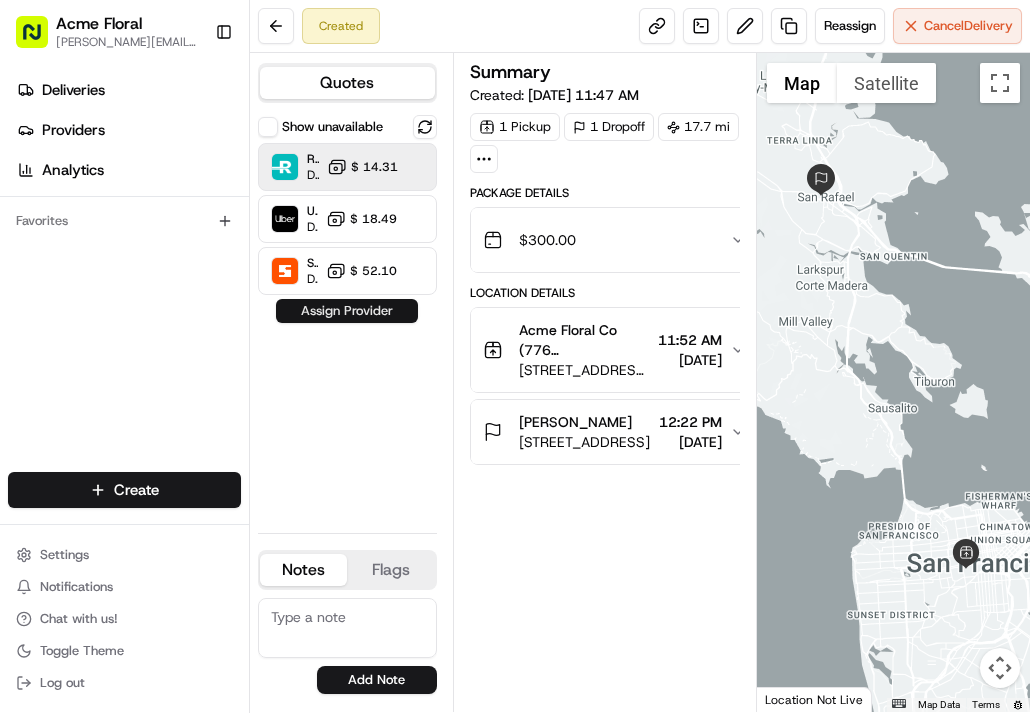 click on "Assign Provider" at bounding box center (347, 311) 